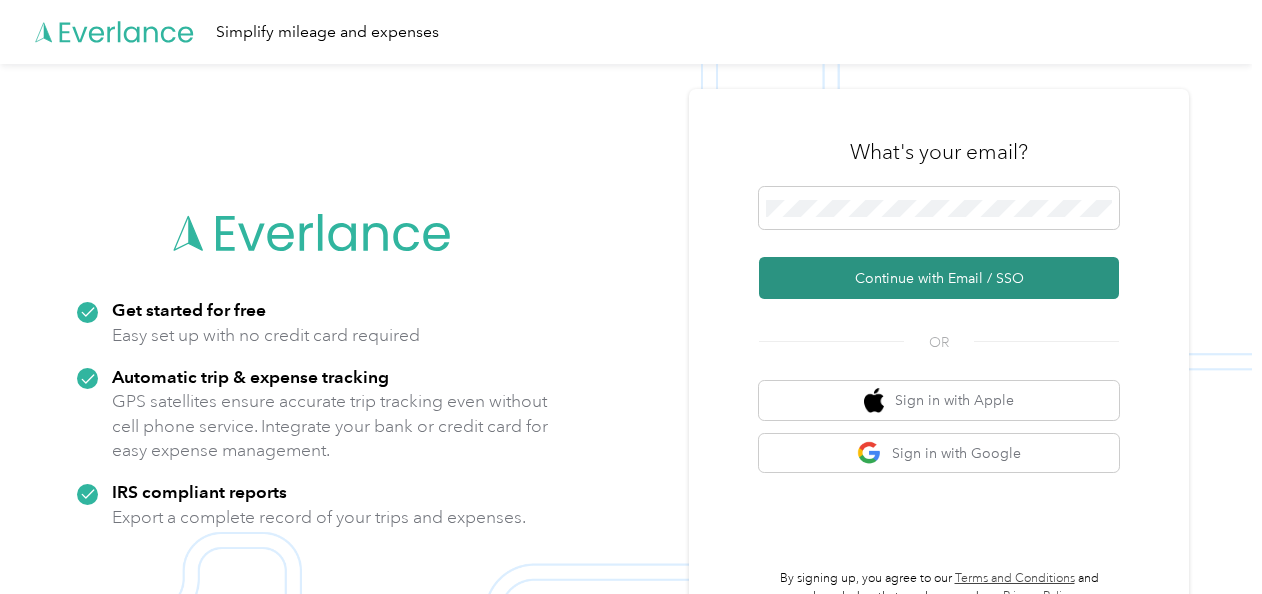 scroll, scrollTop: 0, scrollLeft: 0, axis: both 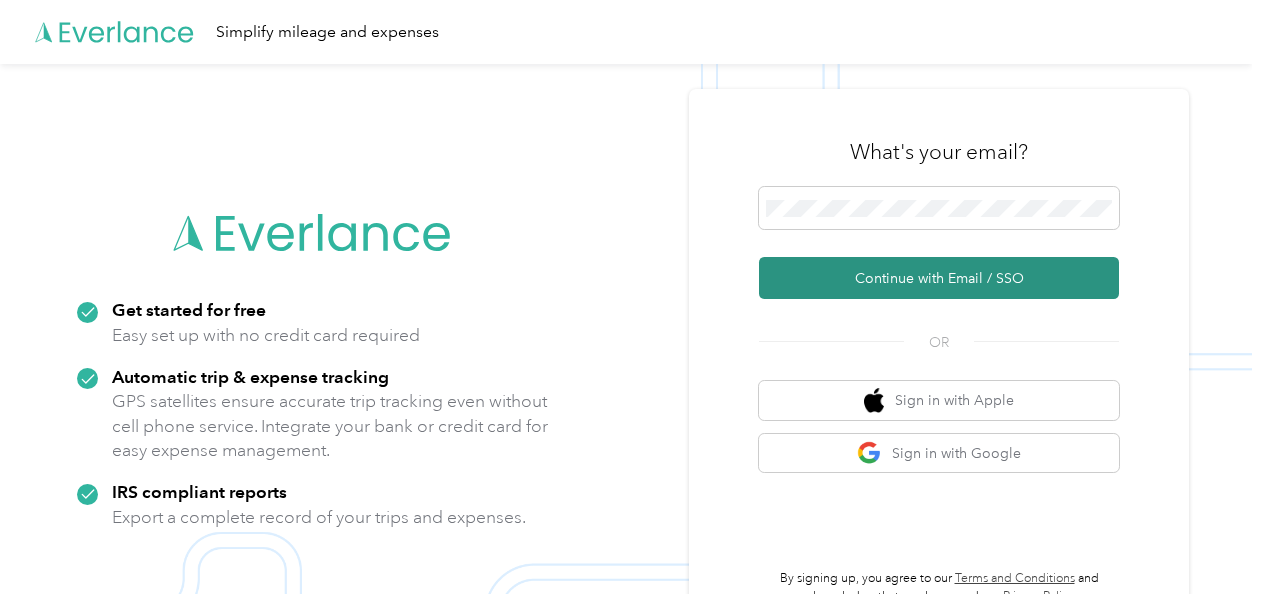 click on "Continue with Email / SSO" at bounding box center (939, 278) 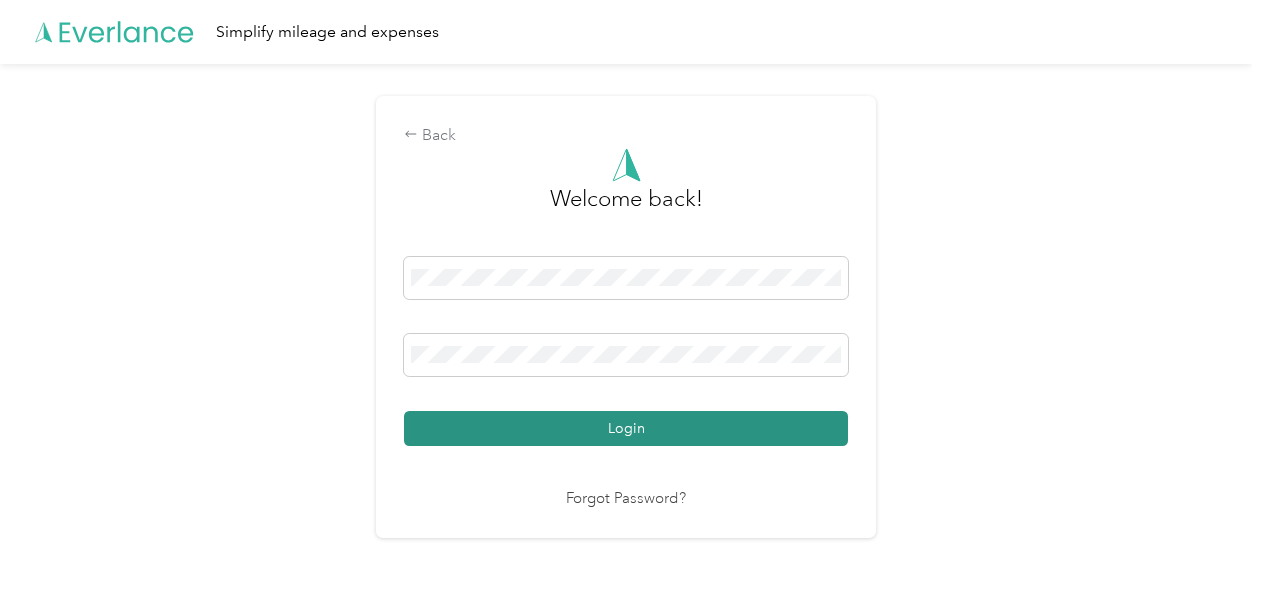 click on "Login" at bounding box center (626, 428) 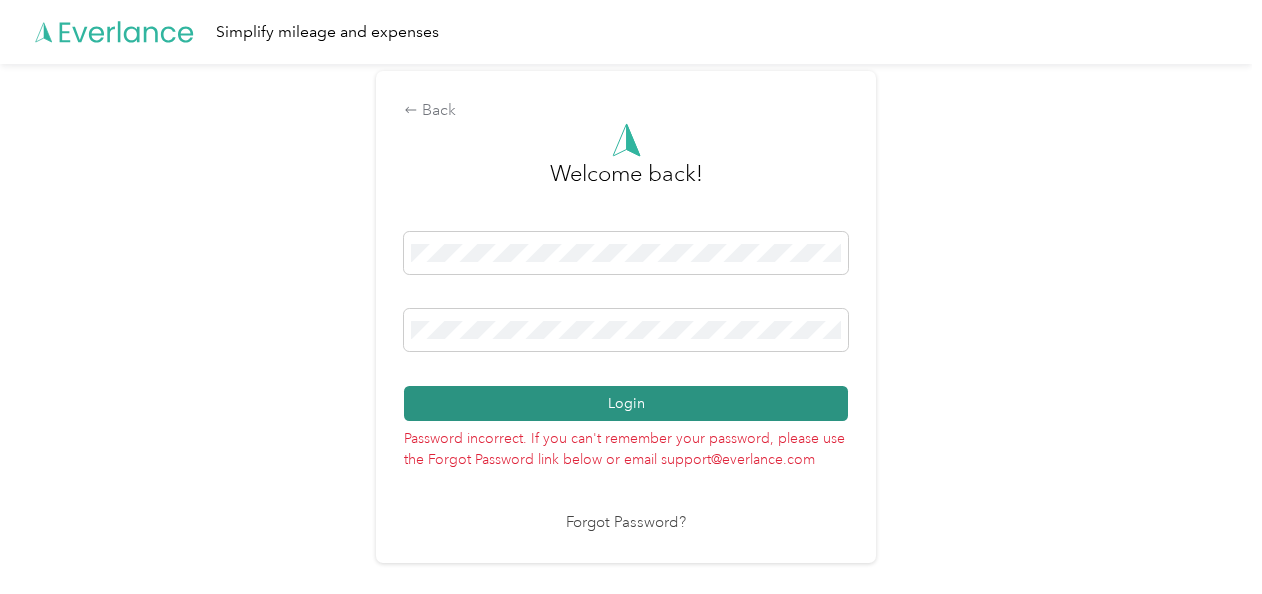 click on "Login" at bounding box center [626, 403] 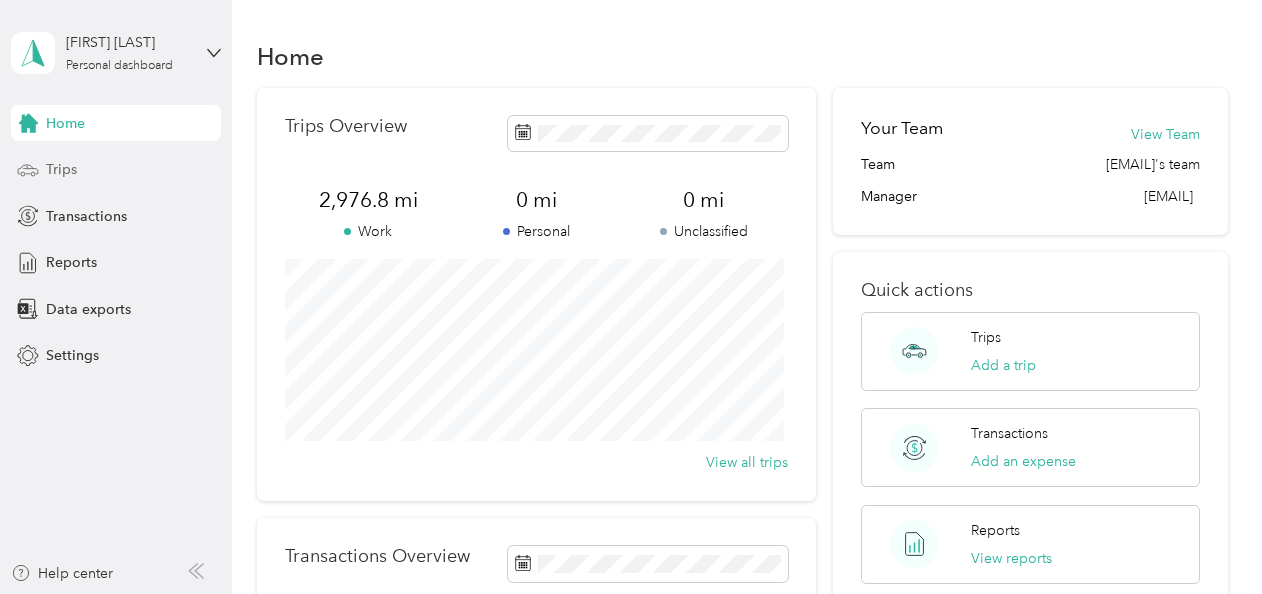 click on "Trips" at bounding box center [61, 169] 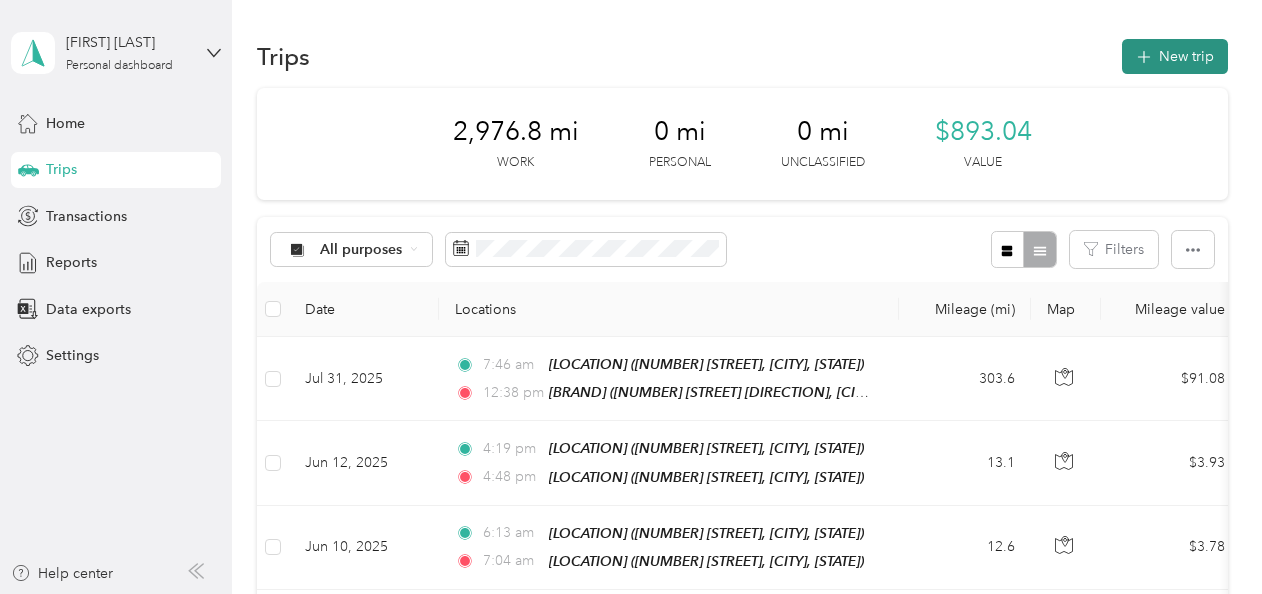 click on "New trip" at bounding box center [1175, 56] 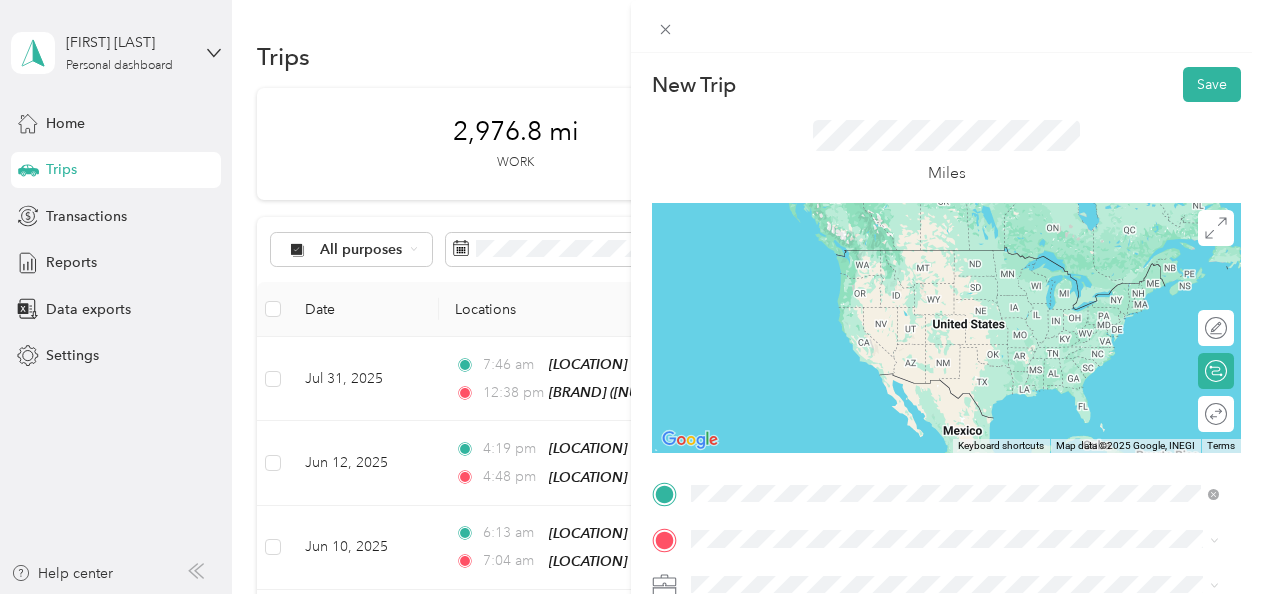 click on "[NUMBER] [STREET]
[CITY], [STATE] [POSTAL_CODE], [COUNTRY]" at bounding box center [873, 258] 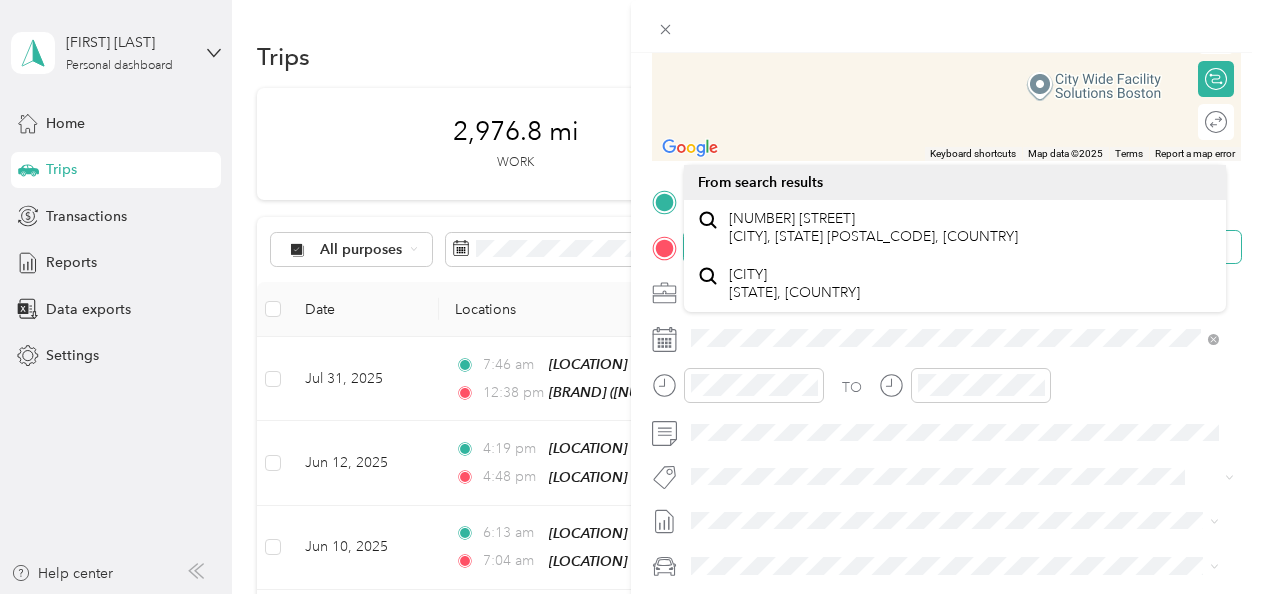 scroll, scrollTop: 455, scrollLeft: 0, axis: vertical 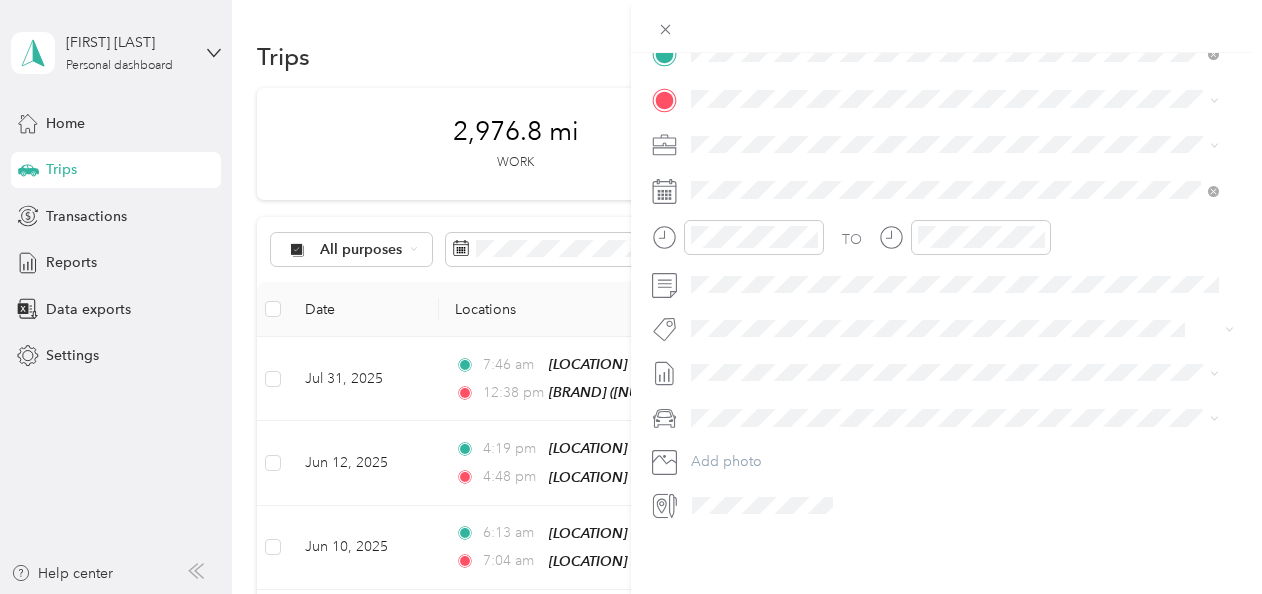click 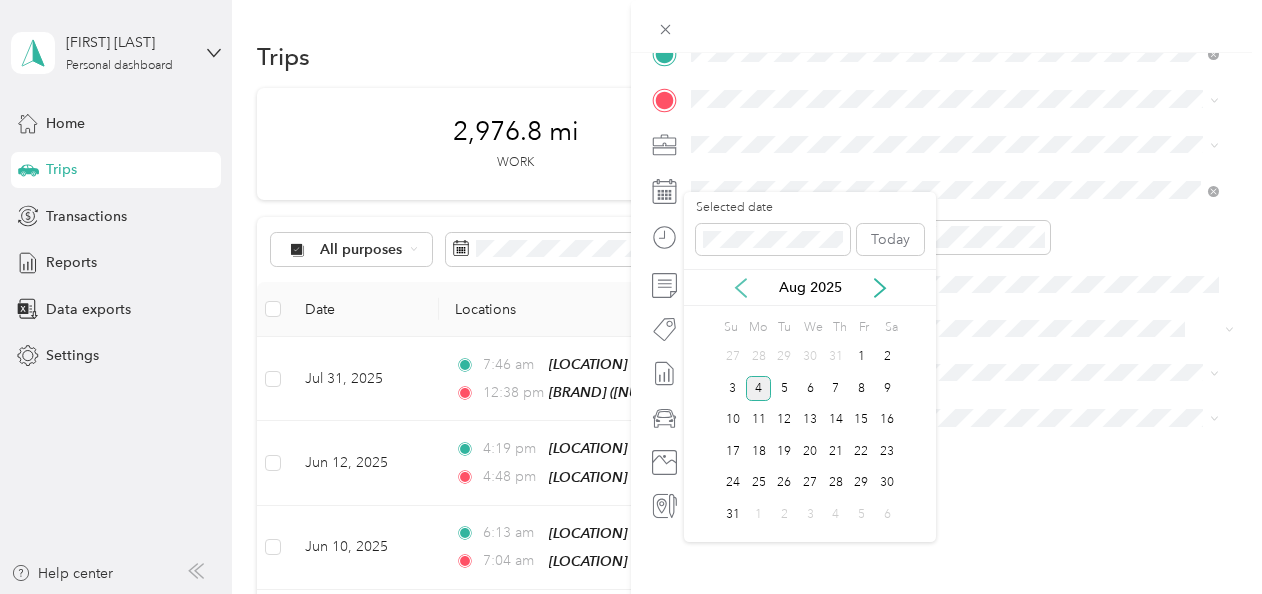 click 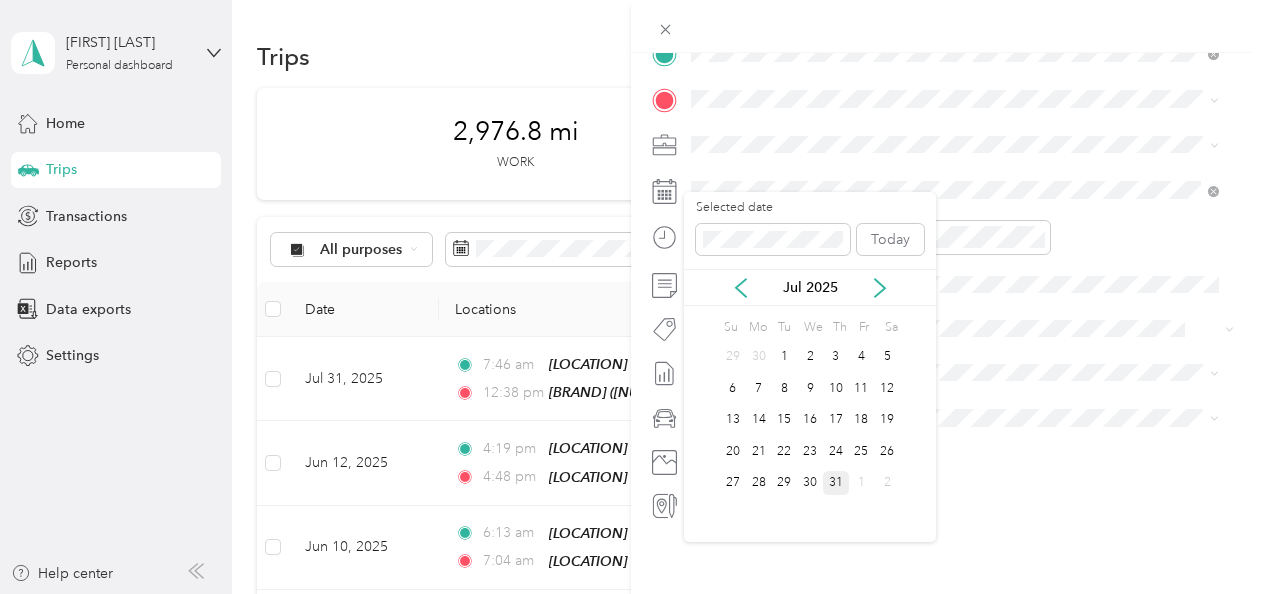 click on "31" at bounding box center (836, 483) 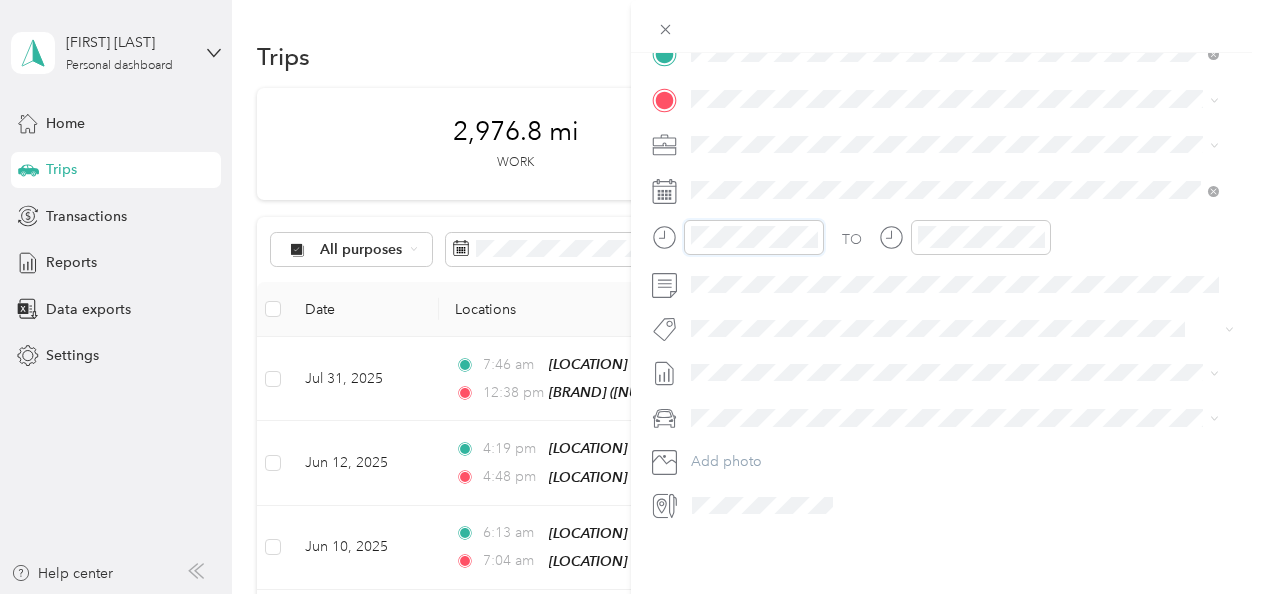 scroll, scrollTop: 120, scrollLeft: 0, axis: vertical 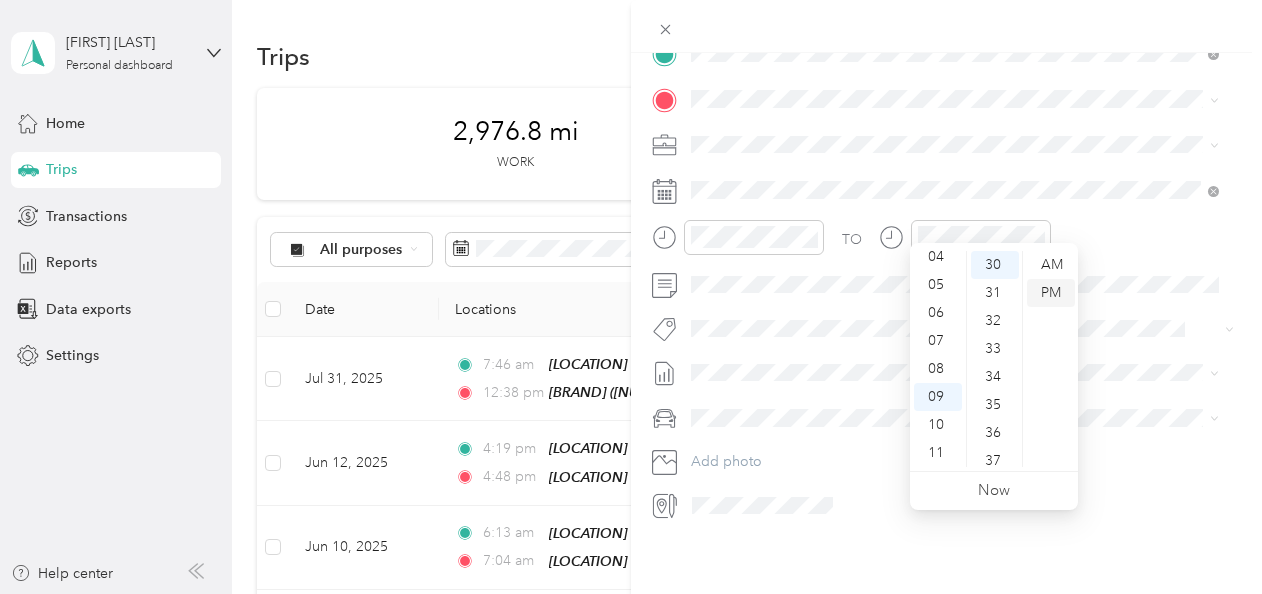 click on "PM" at bounding box center (1051, 293) 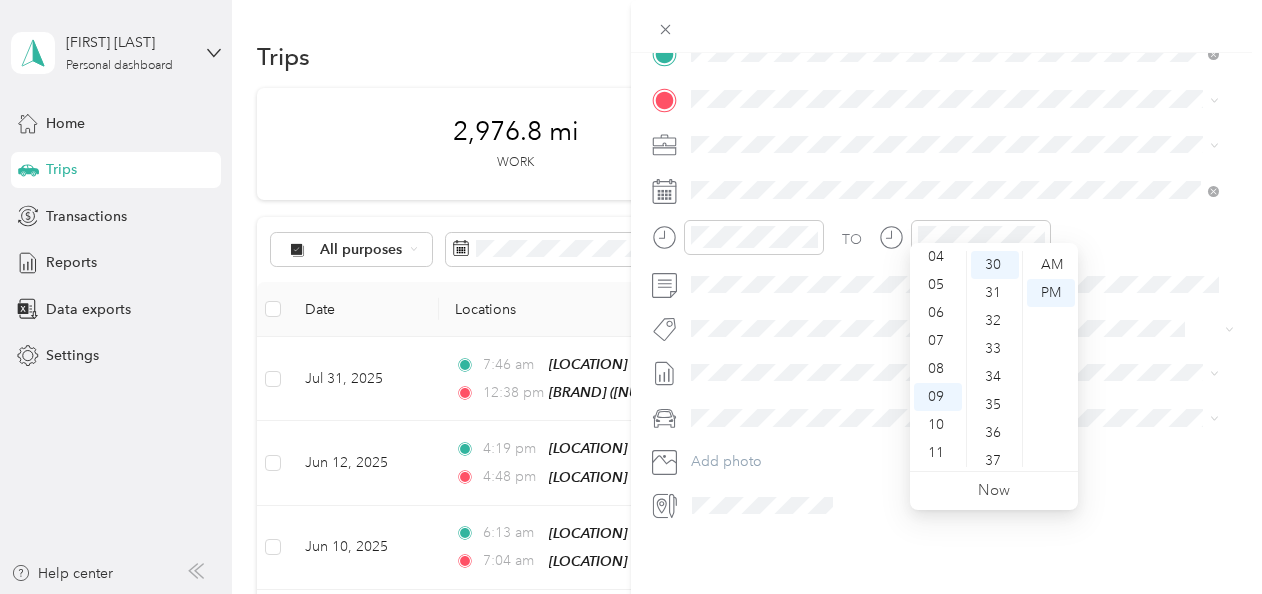 click on "New Trip Save This trip cannot be edited because it is either under review, approved, or paid. Contact your Team Manager to edit it. Miles ← Move left → Move right ↑ Move up ↓ Move down + Zoom in - Zoom out Home Jump left by 75% End Jump right by 75% Page Up Jump up by 75% Page Down Jump down by 75% Keyboard shortcuts Map Data Map data ©2025 Map data ©2025 2 m  Click to toggle between metric and imperial units Terms Report a map error Edit route Calculate route Round trip TO Add photo" at bounding box center (946, 350) 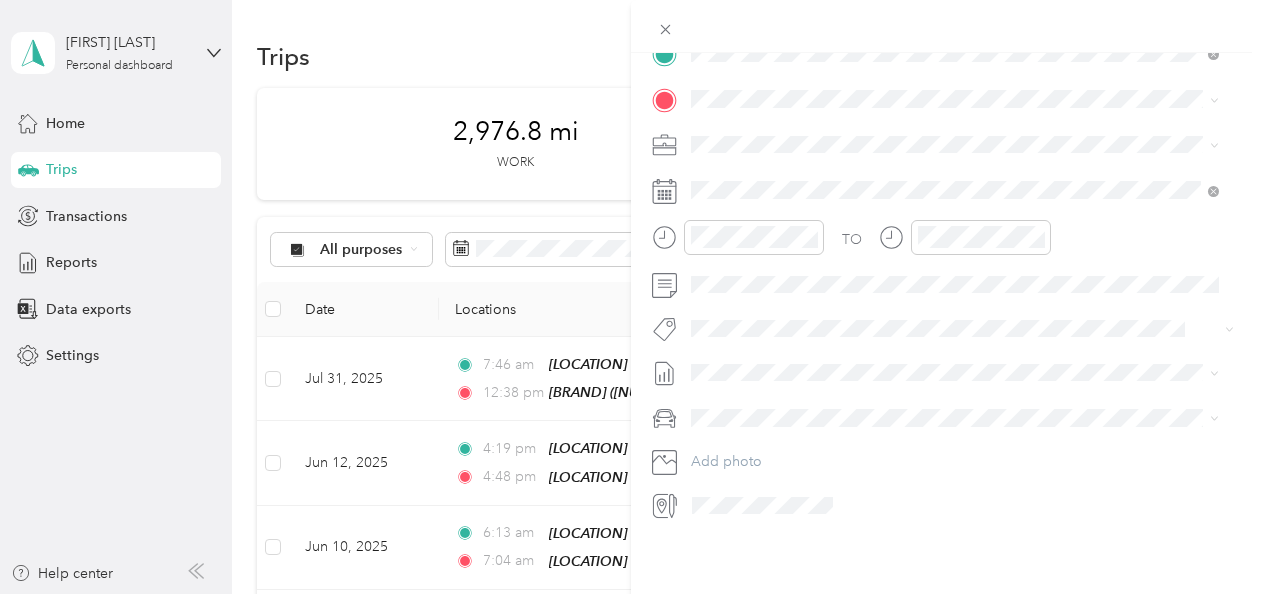 scroll, scrollTop: 0, scrollLeft: 0, axis: both 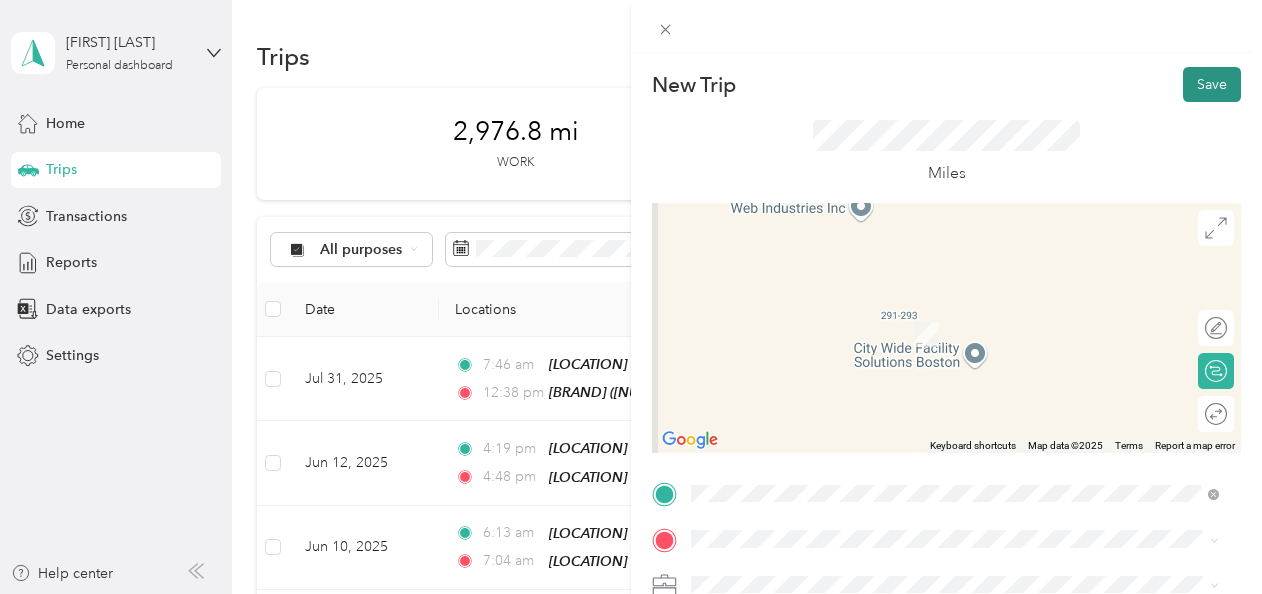 click on "Save" at bounding box center [1212, 84] 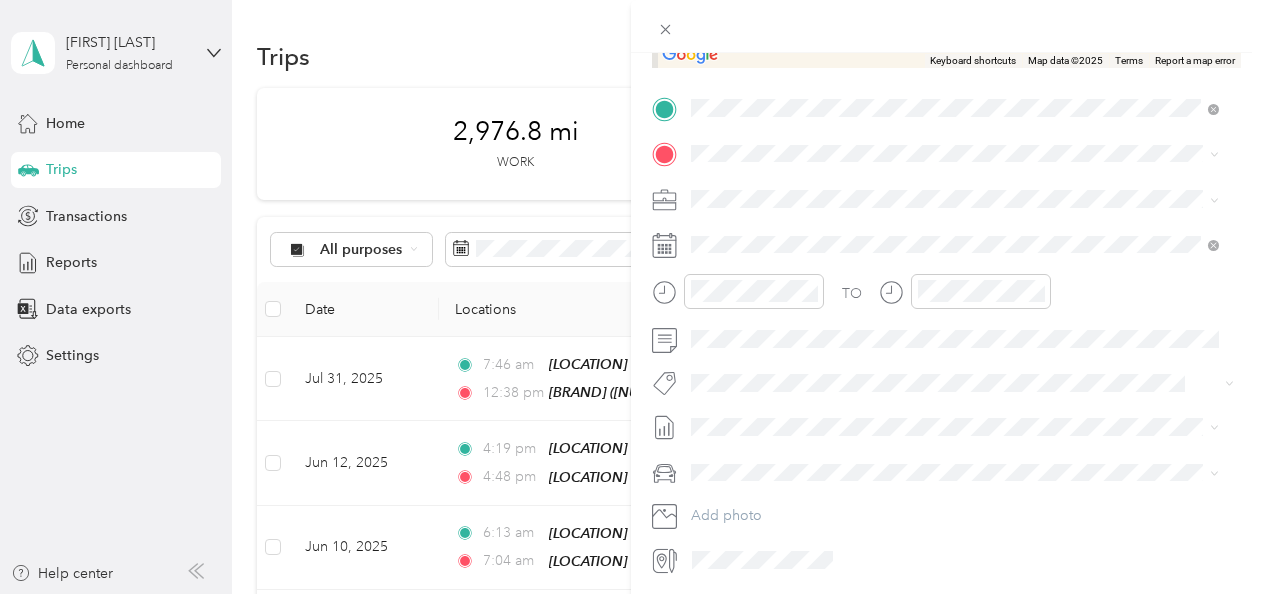 scroll, scrollTop: 379, scrollLeft: 0, axis: vertical 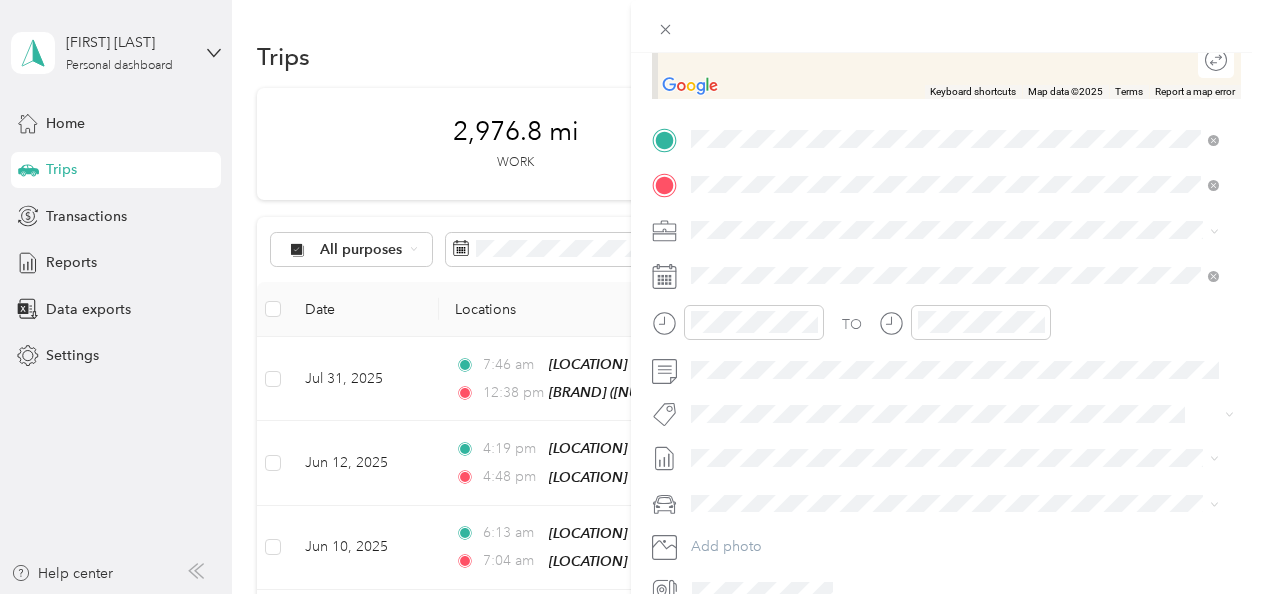 click on "[NUMBER] [STREET]
[CITY], [STATE] [POSTAL_CODE], [COUNTRY]" at bounding box center (873, 264) 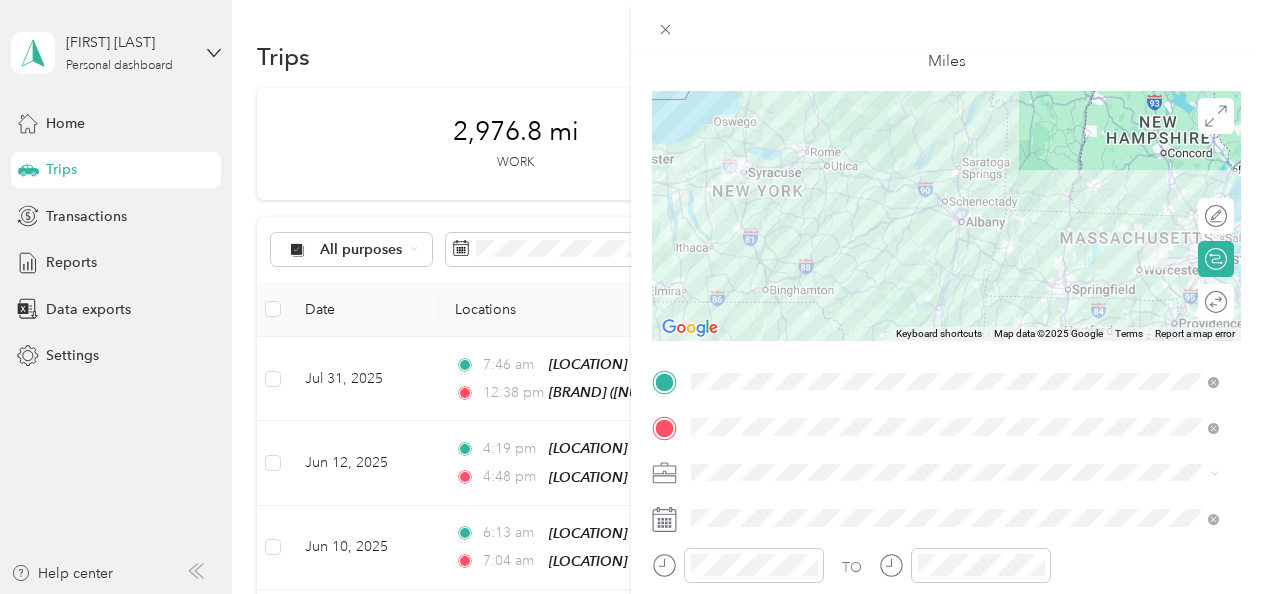 scroll, scrollTop: 0, scrollLeft: 0, axis: both 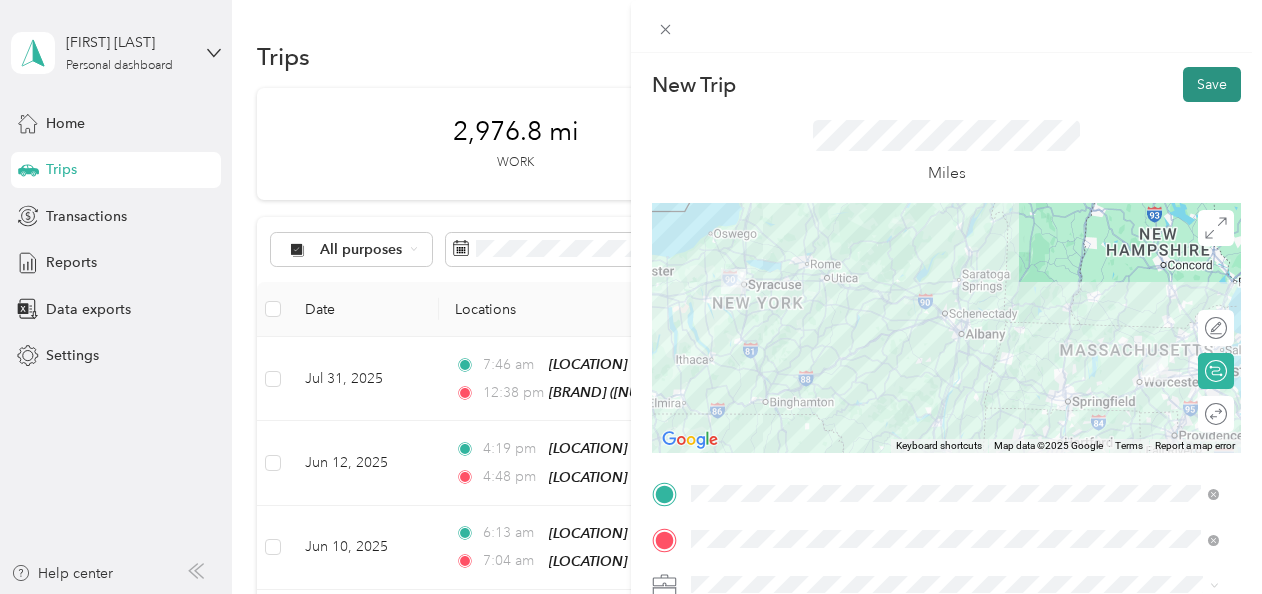 click on "Save" at bounding box center (1212, 84) 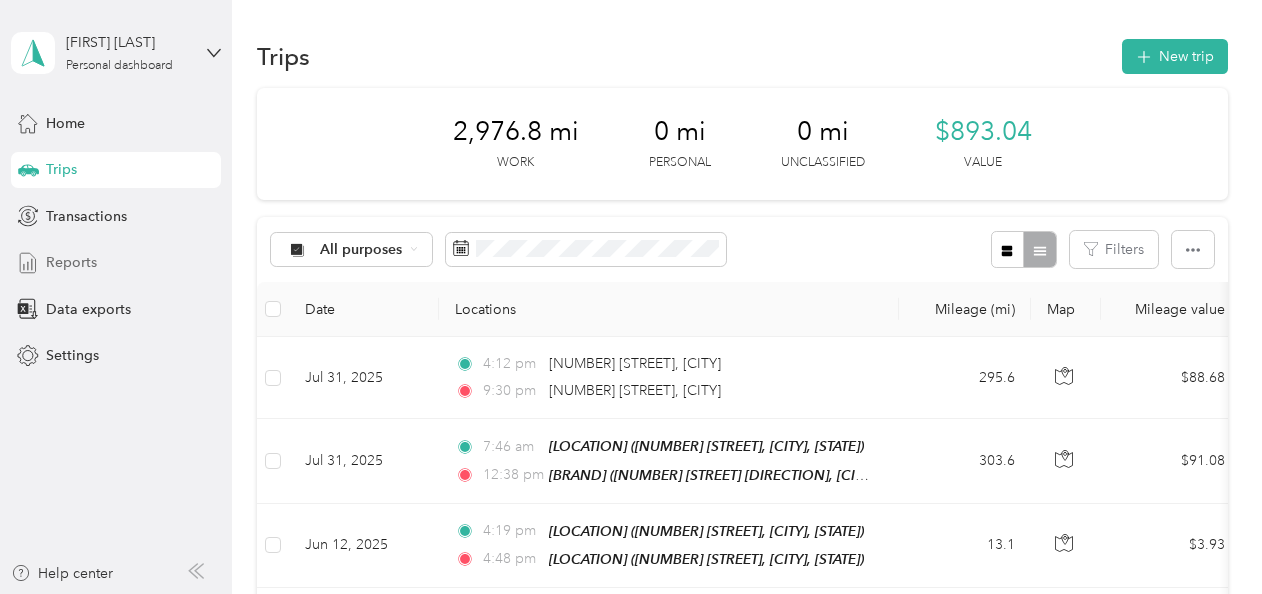 click on "Reports" at bounding box center [71, 262] 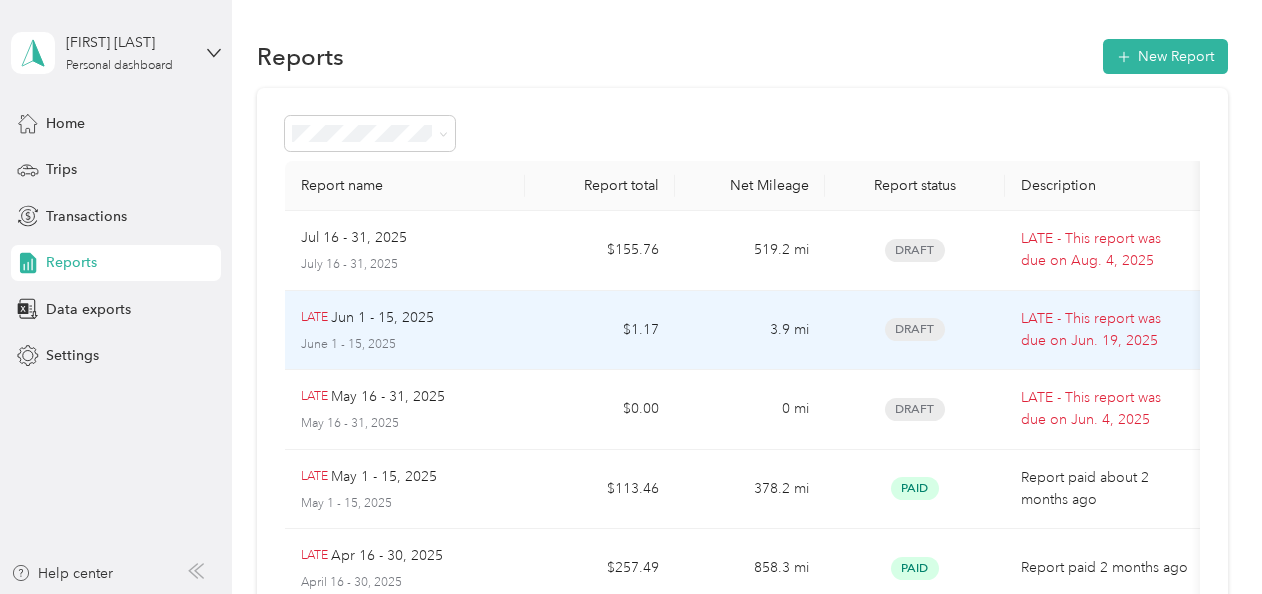 click on "Draft" at bounding box center [915, 329] 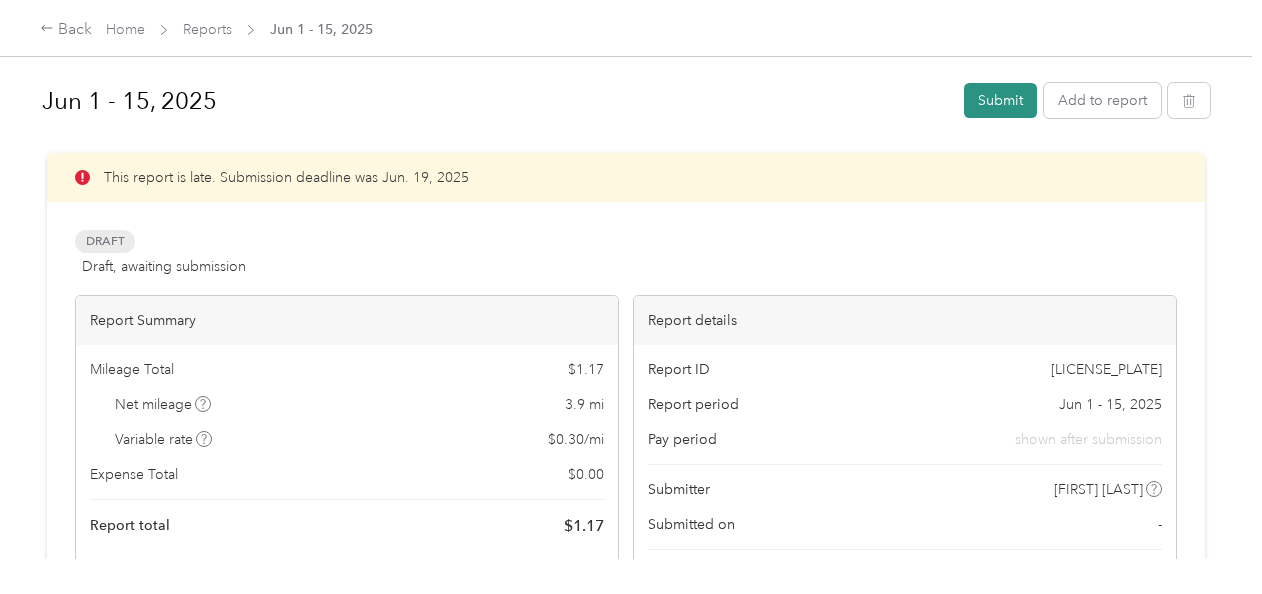 click on "Submit" at bounding box center [1000, 100] 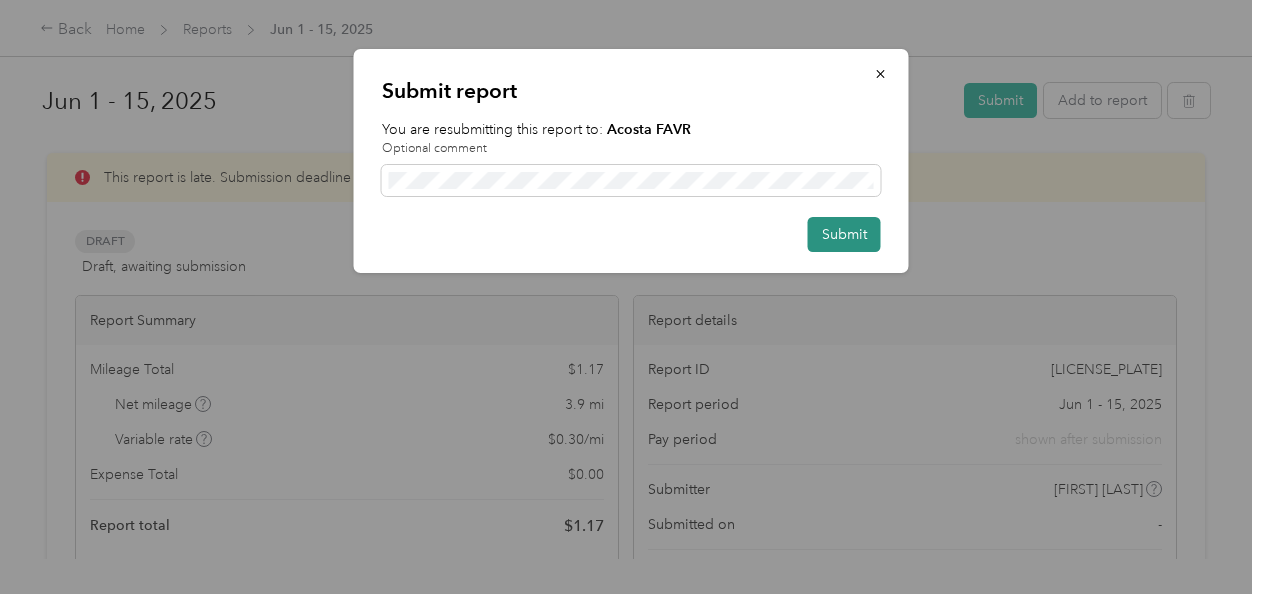 click on "Submit" at bounding box center (844, 234) 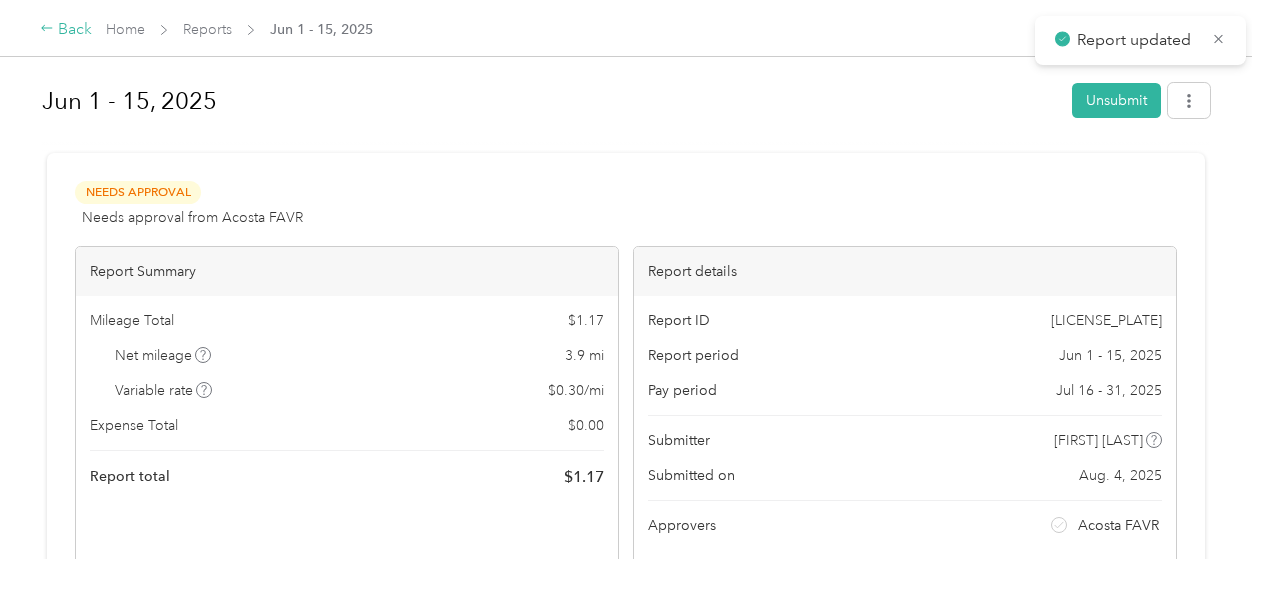 click 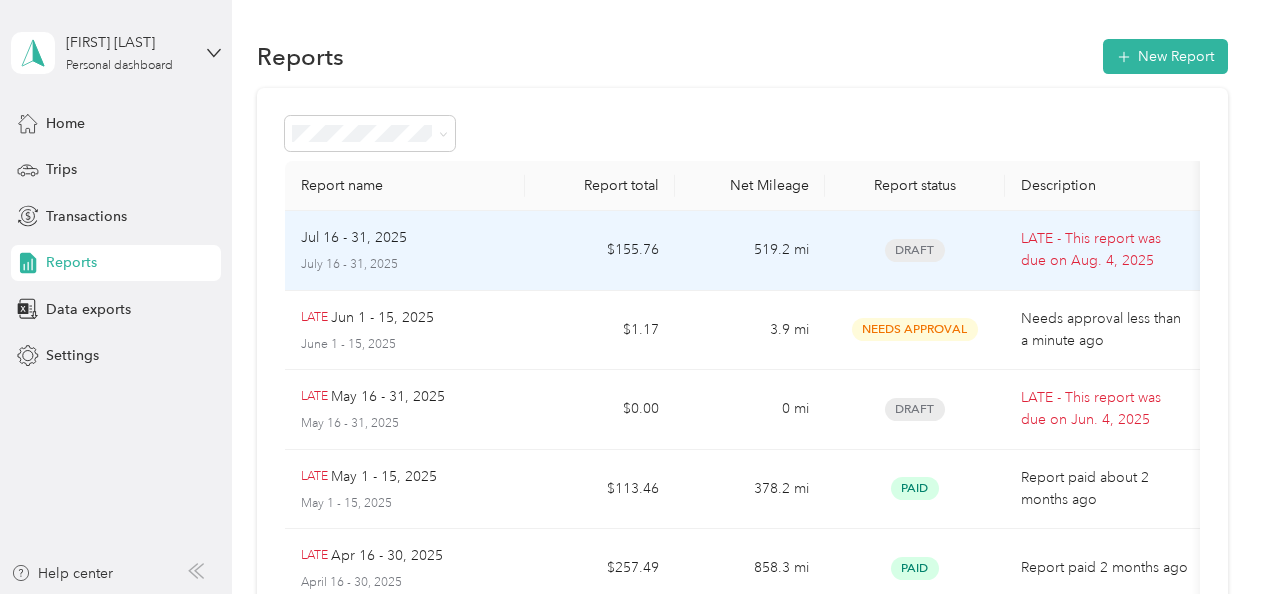click on "Draft" at bounding box center [915, 250] 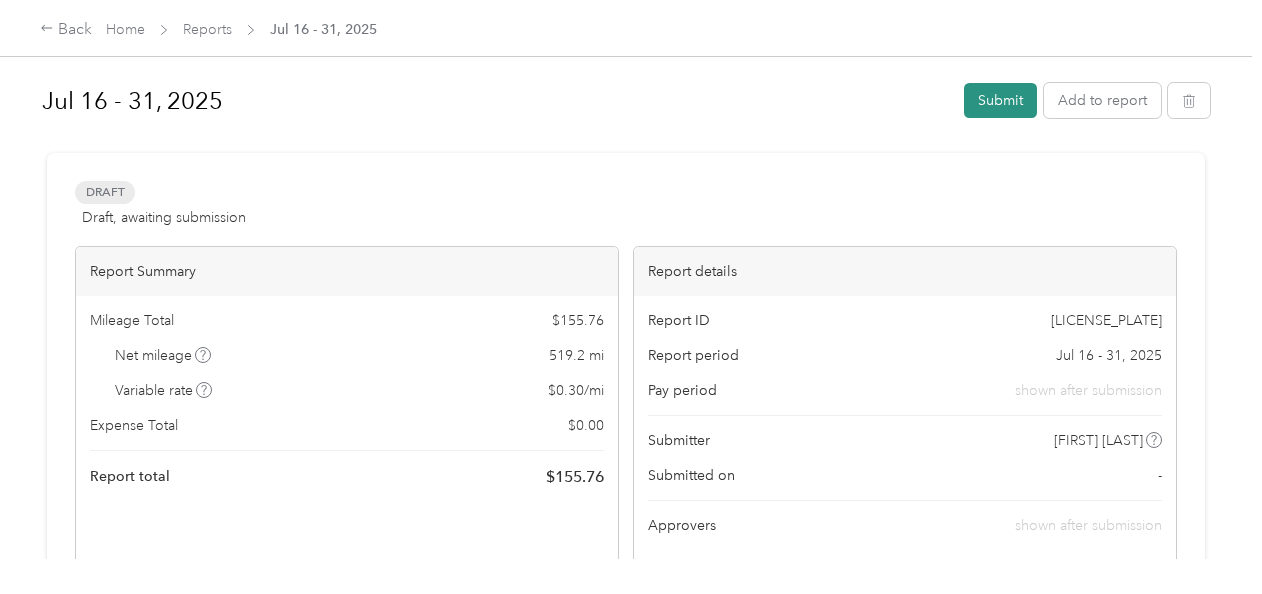 click on "Submit" at bounding box center (1000, 100) 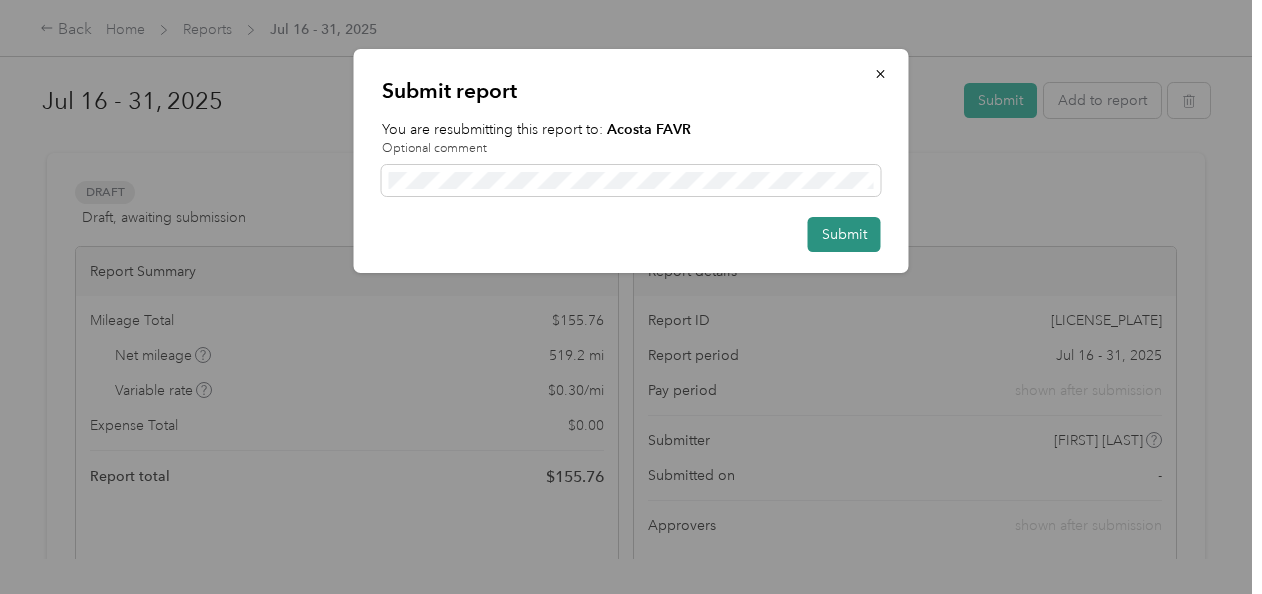 click on "Submit" at bounding box center (844, 234) 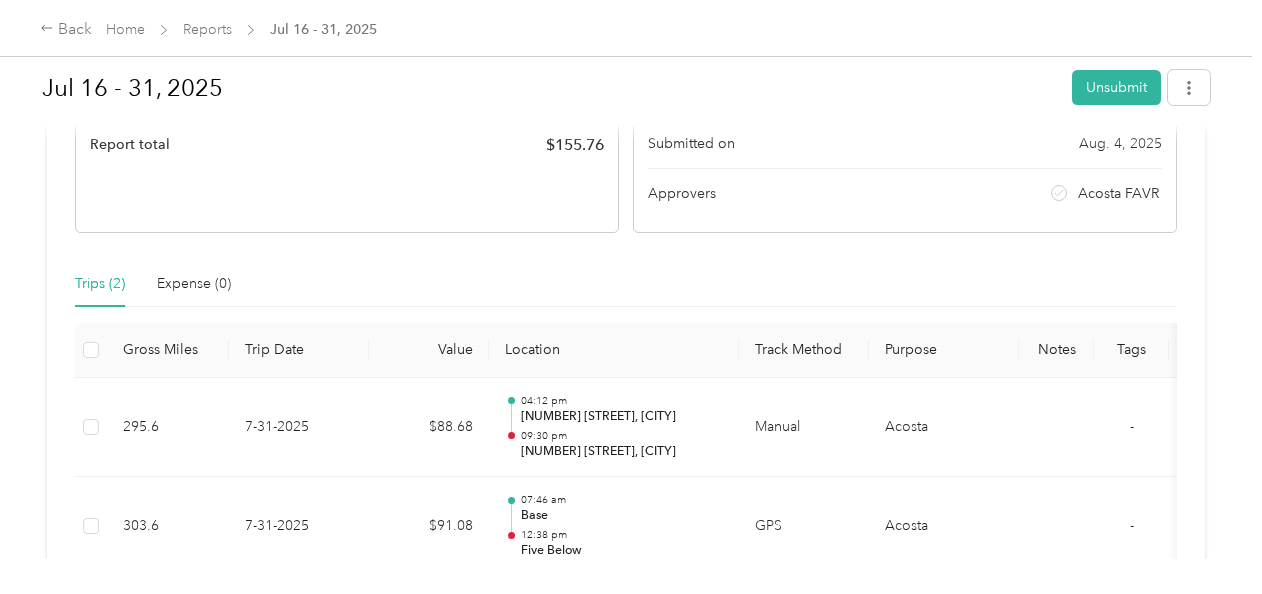 scroll, scrollTop: 500, scrollLeft: 0, axis: vertical 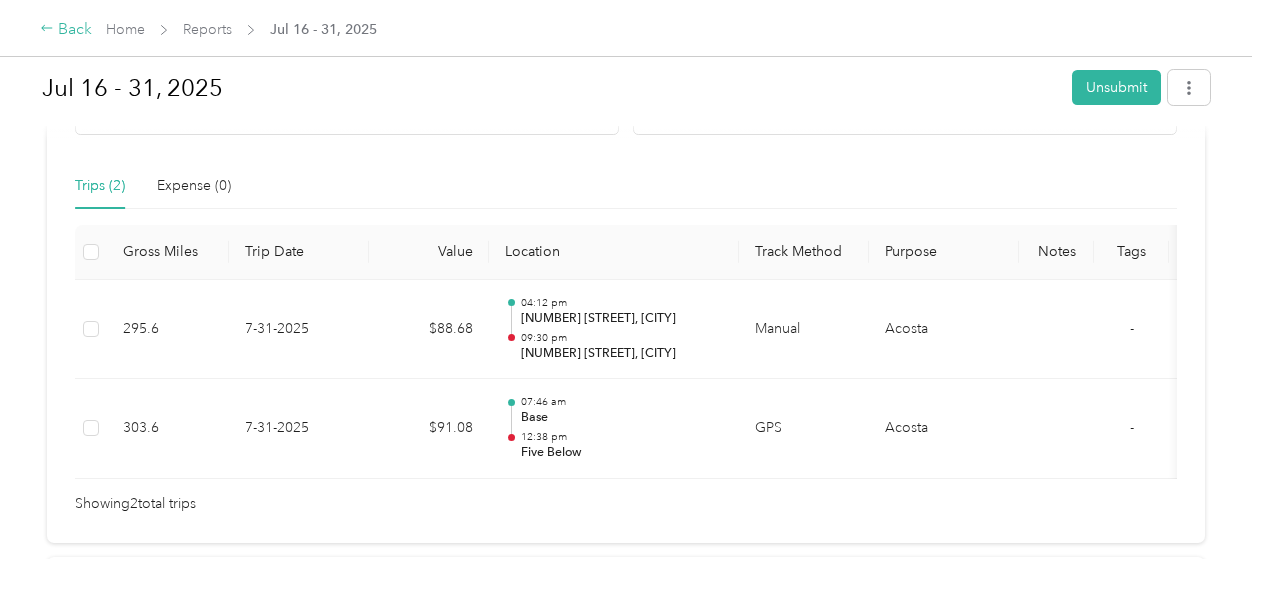 click on "Back" at bounding box center [66, 30] 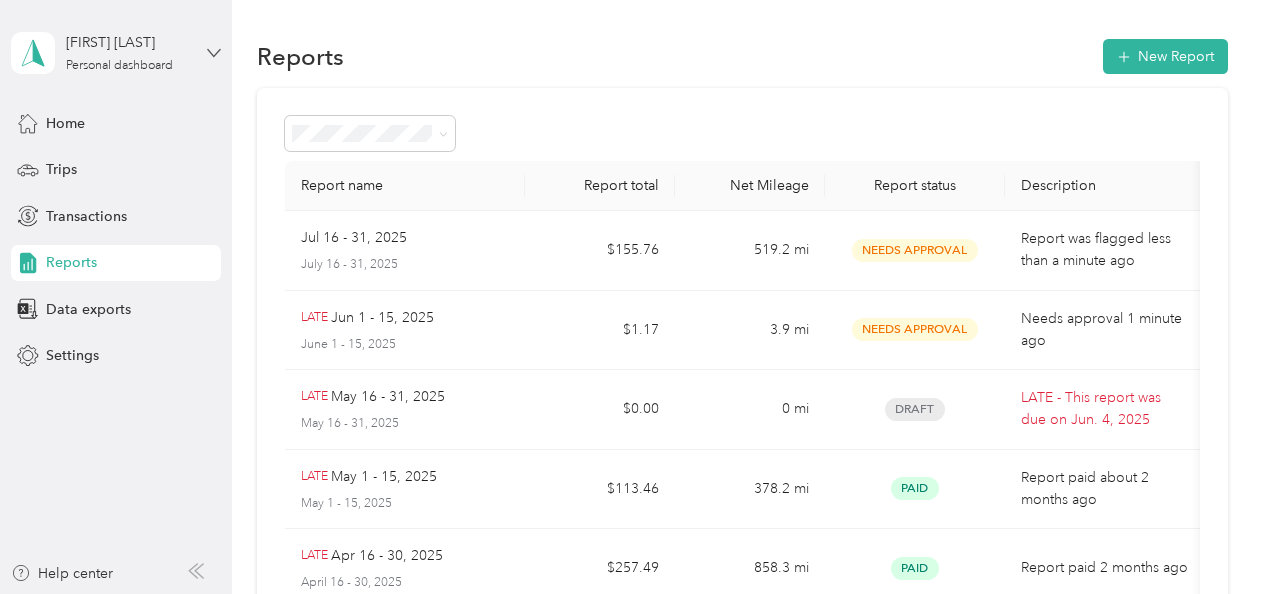 click 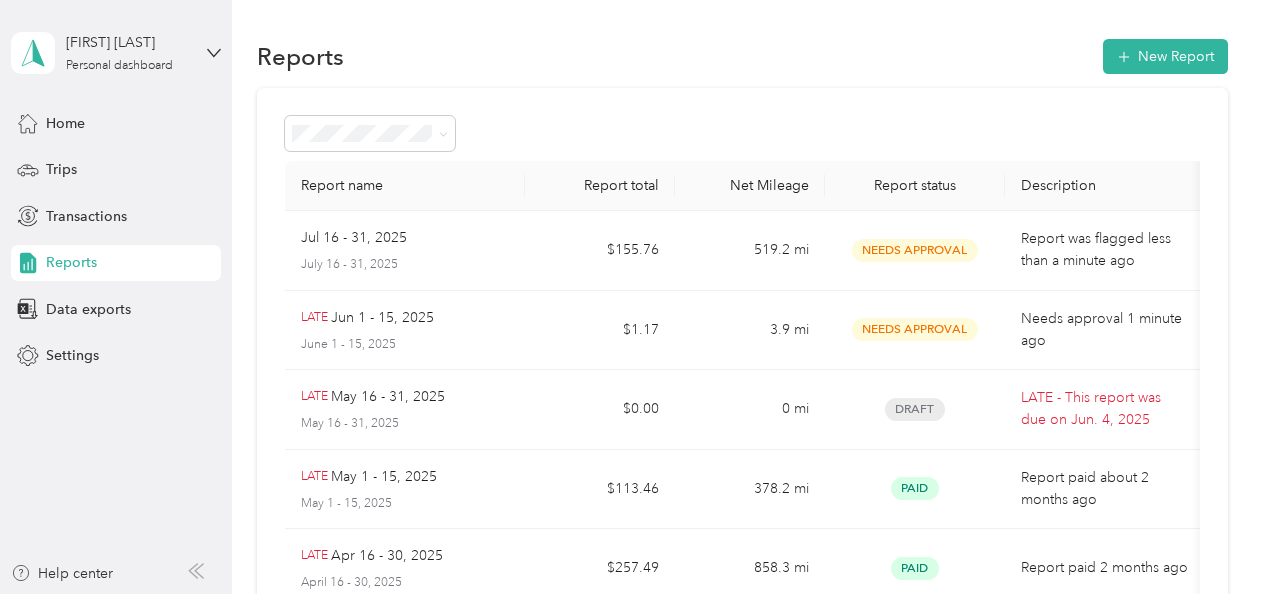 click on "Log out" at bounding box center (67, 164) 